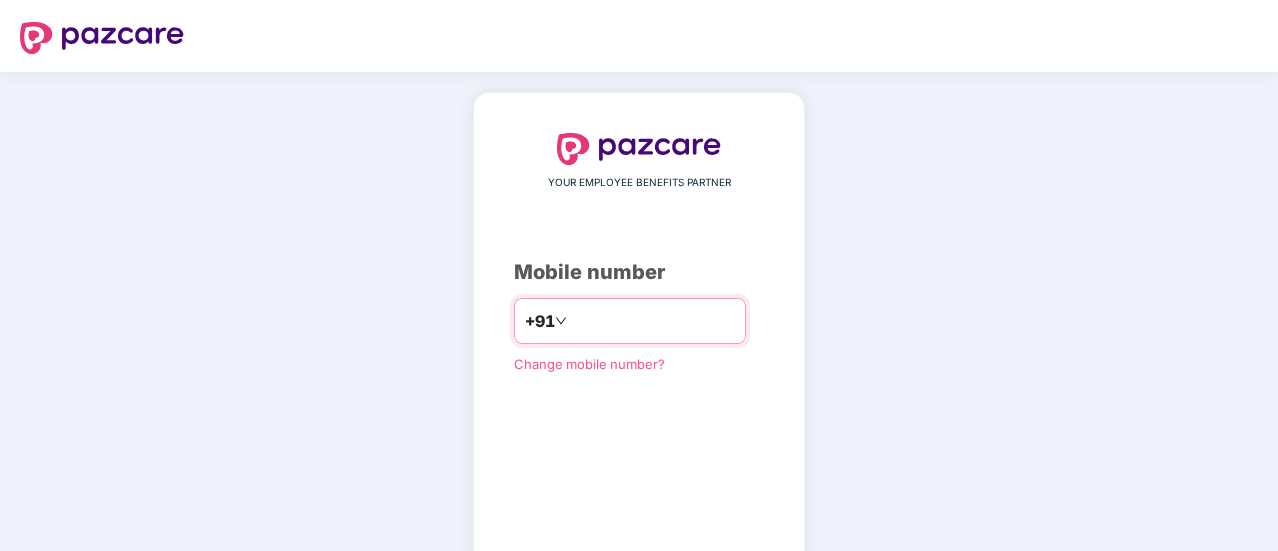 click at bounding box center (653, 321) 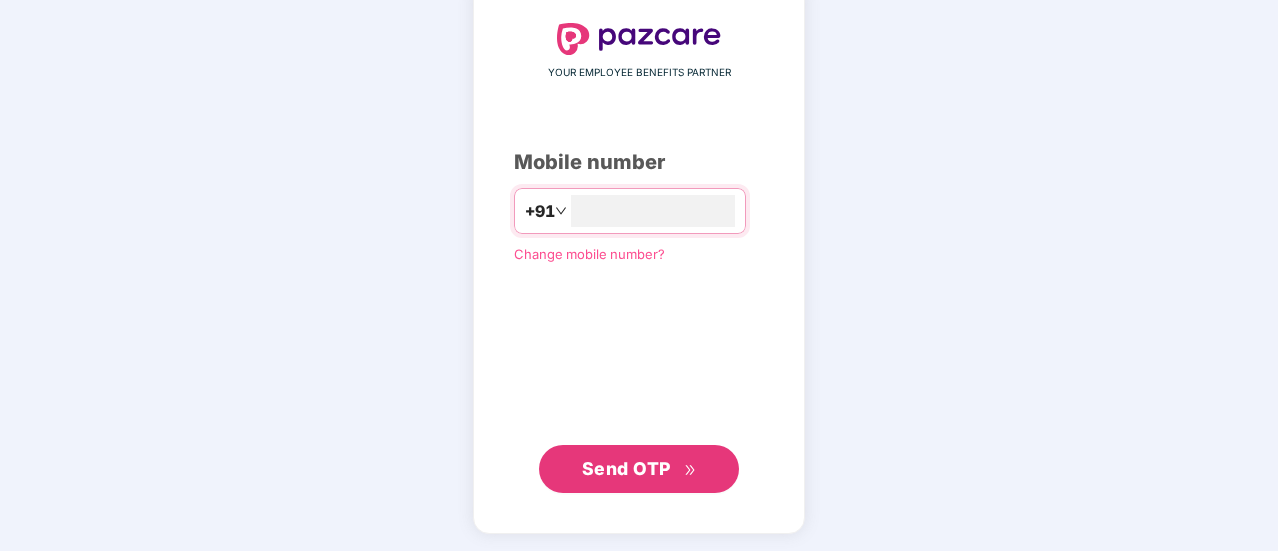 type on "**********" 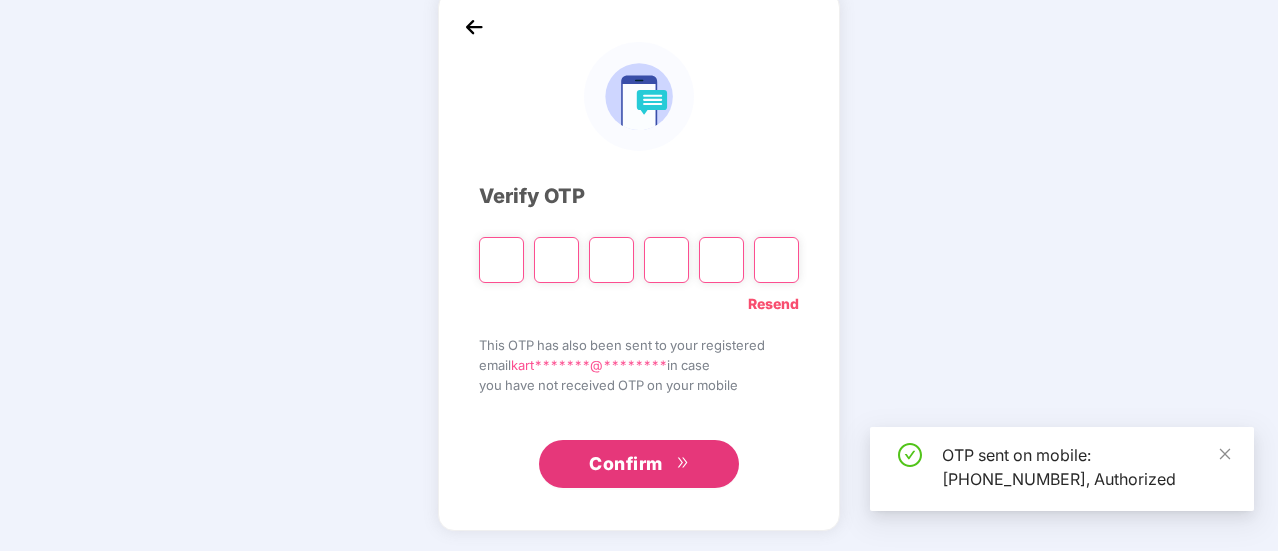 scroll, scrollTop: 100, scrollLeft: 0, axis: vertical 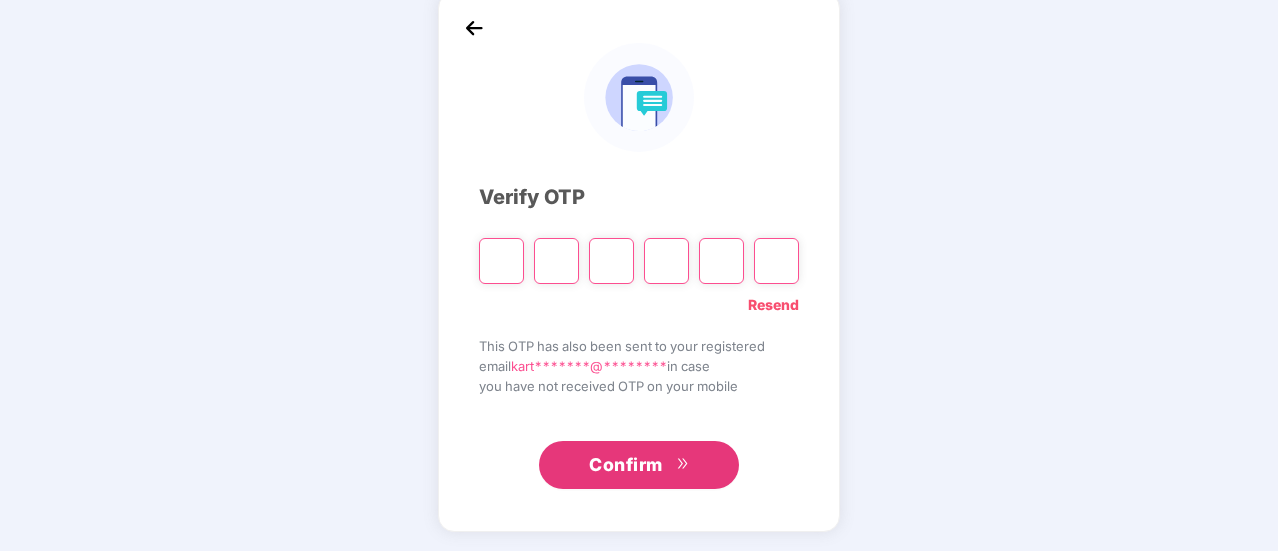 click at bounding box center (556, 261) 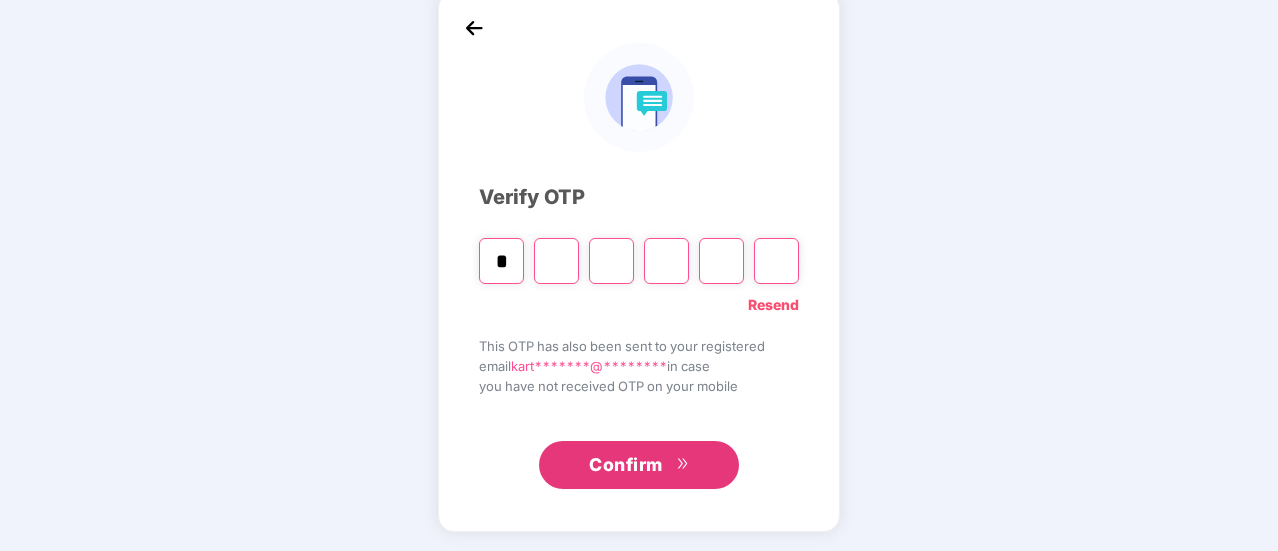 type on "*" 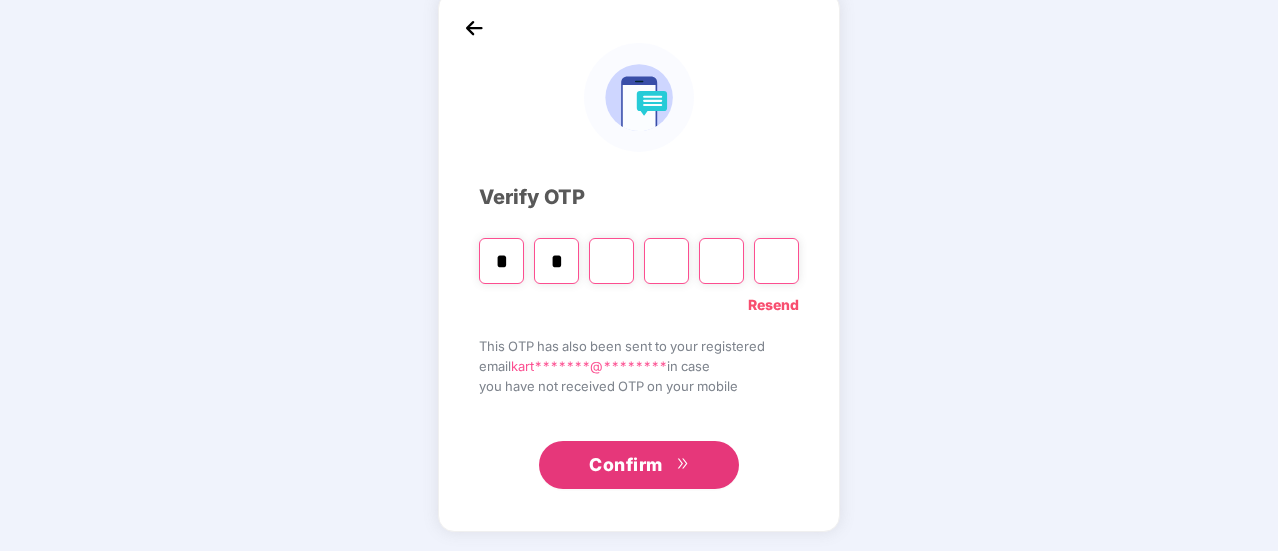 type on "*" 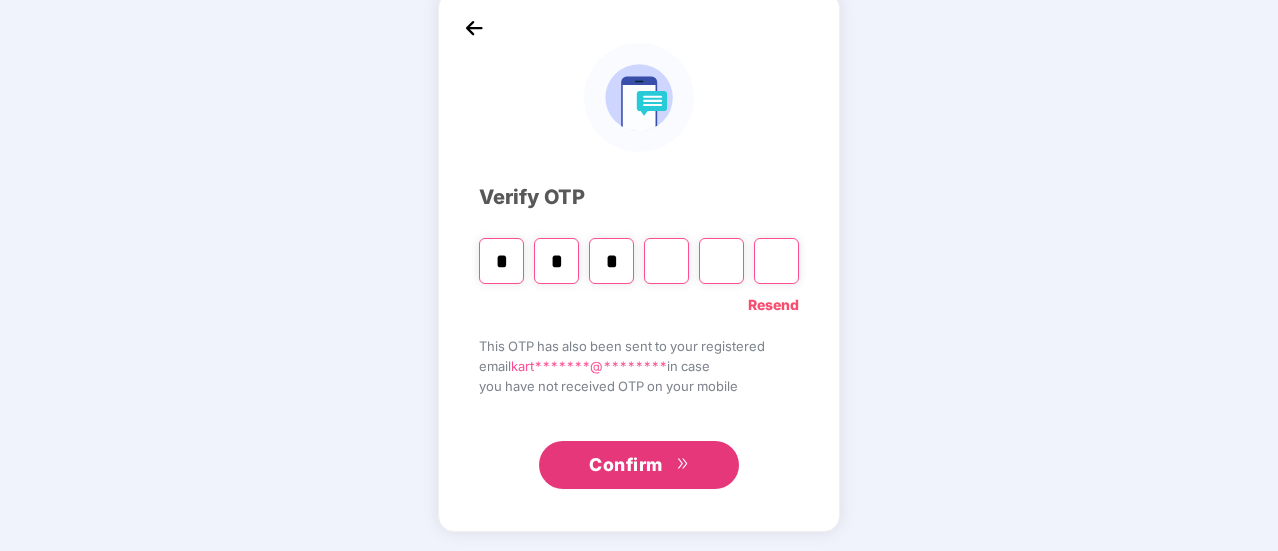 type on "*" 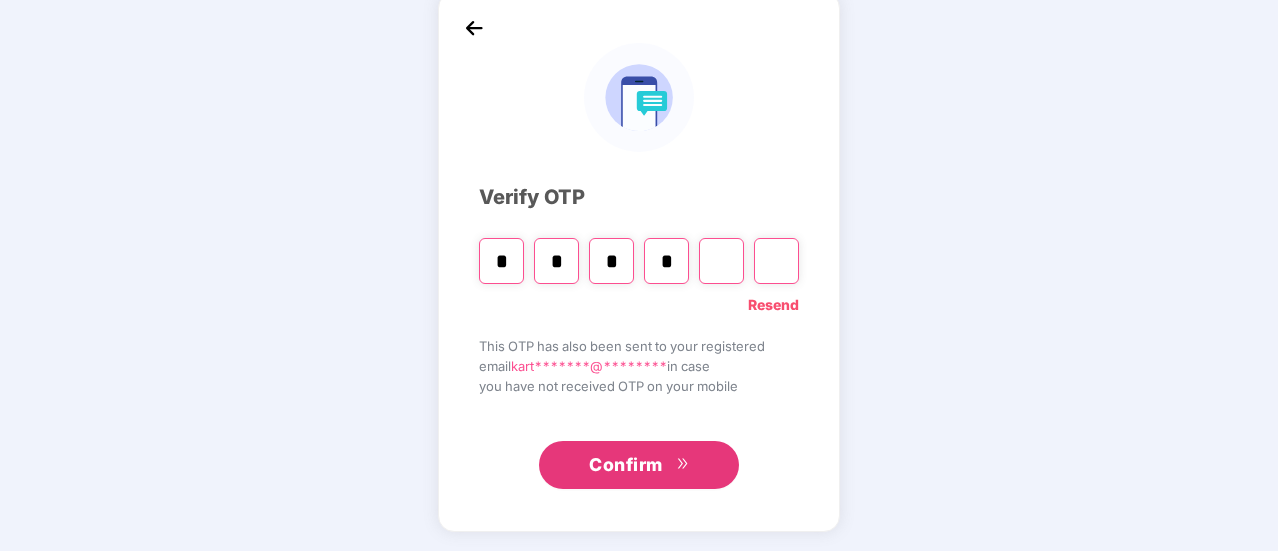 type on "*" 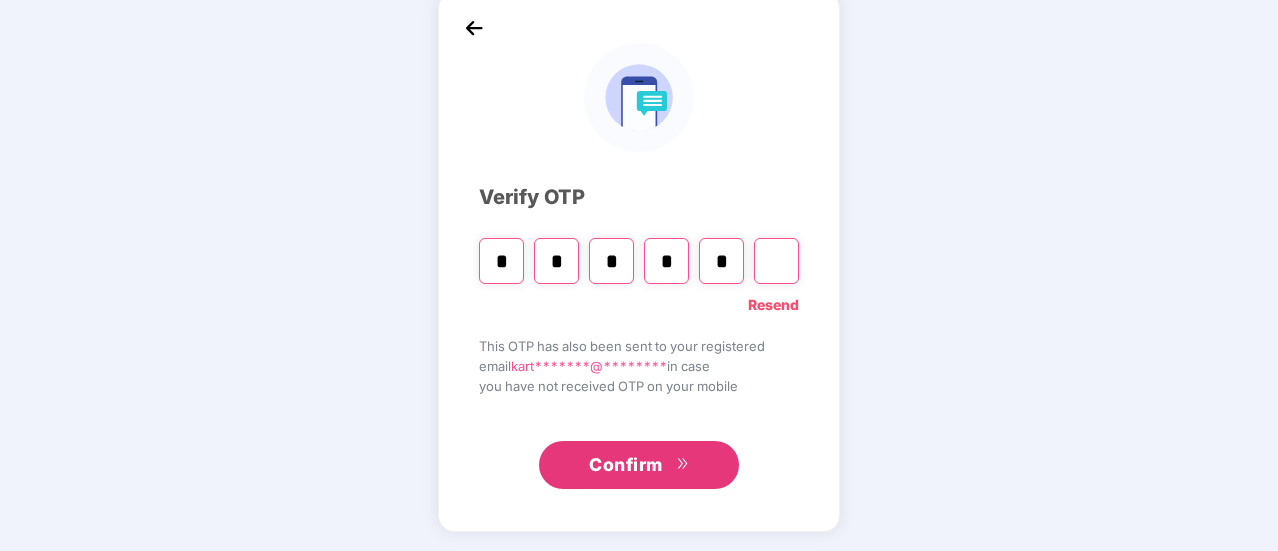 type on "*" 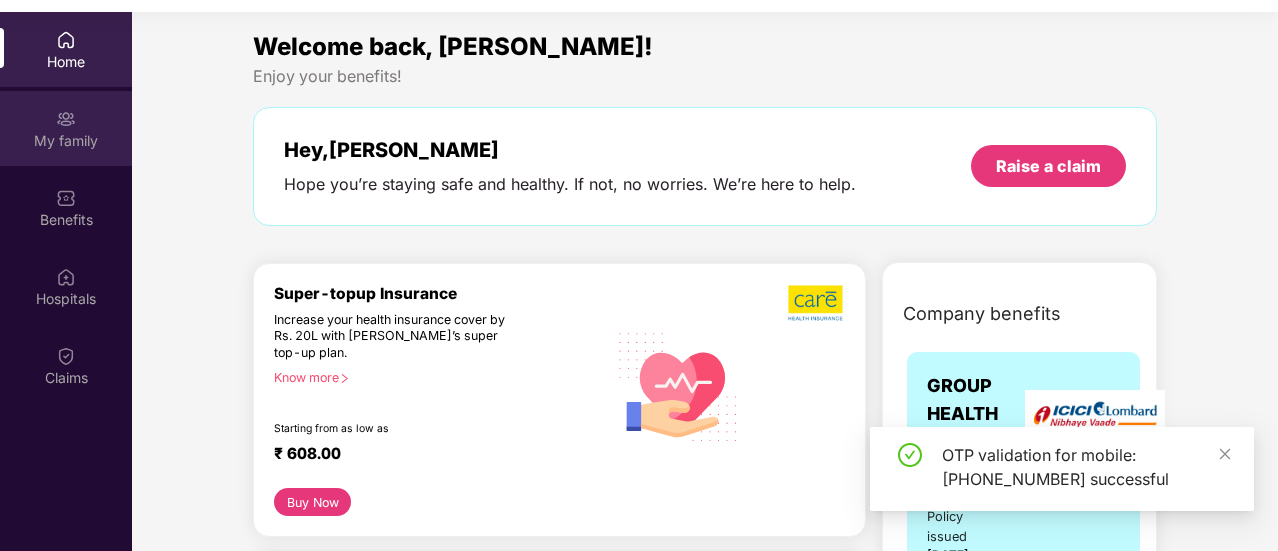 click on "My family" at bounding box center (66, 141) 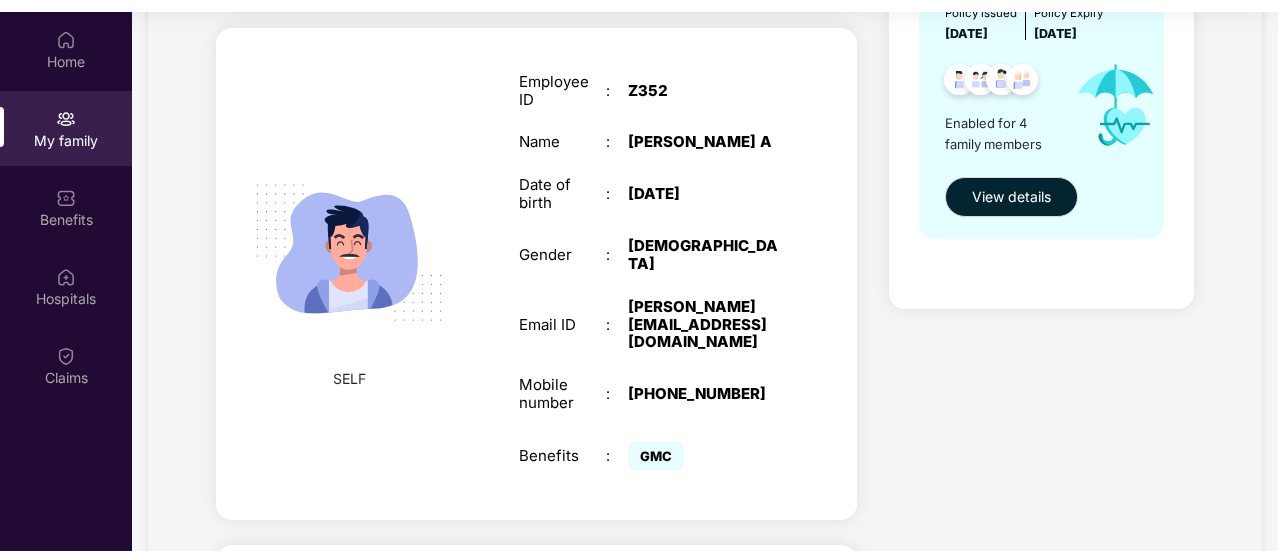 scroll, scrollTop: 100, scrollLeft: 0, axis: vertical 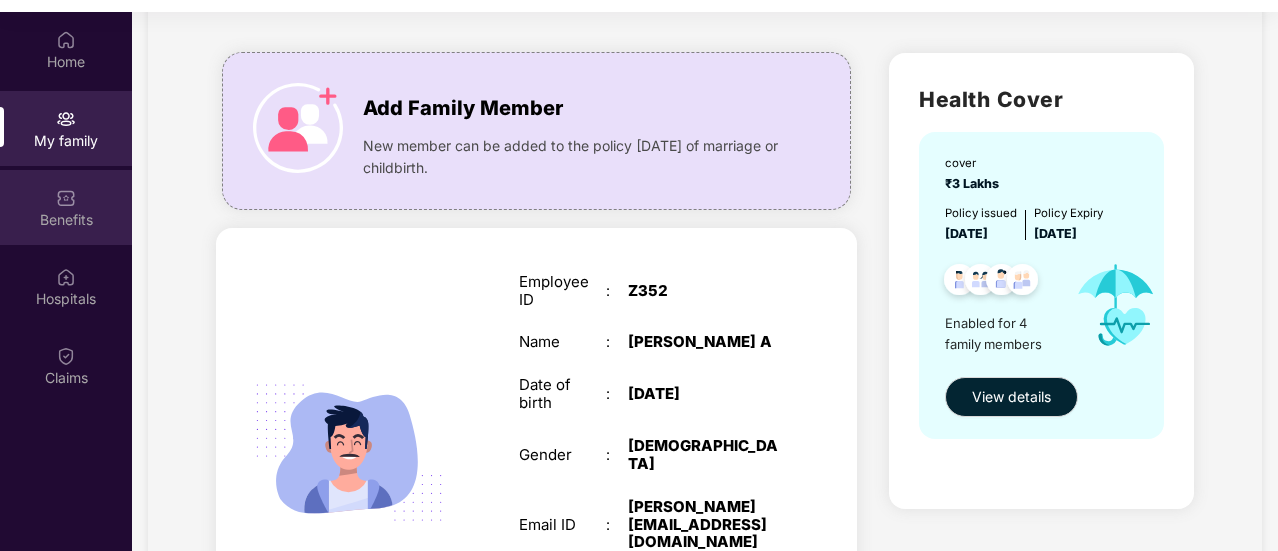 click on "Benefits" at bounding box center (66, 207) 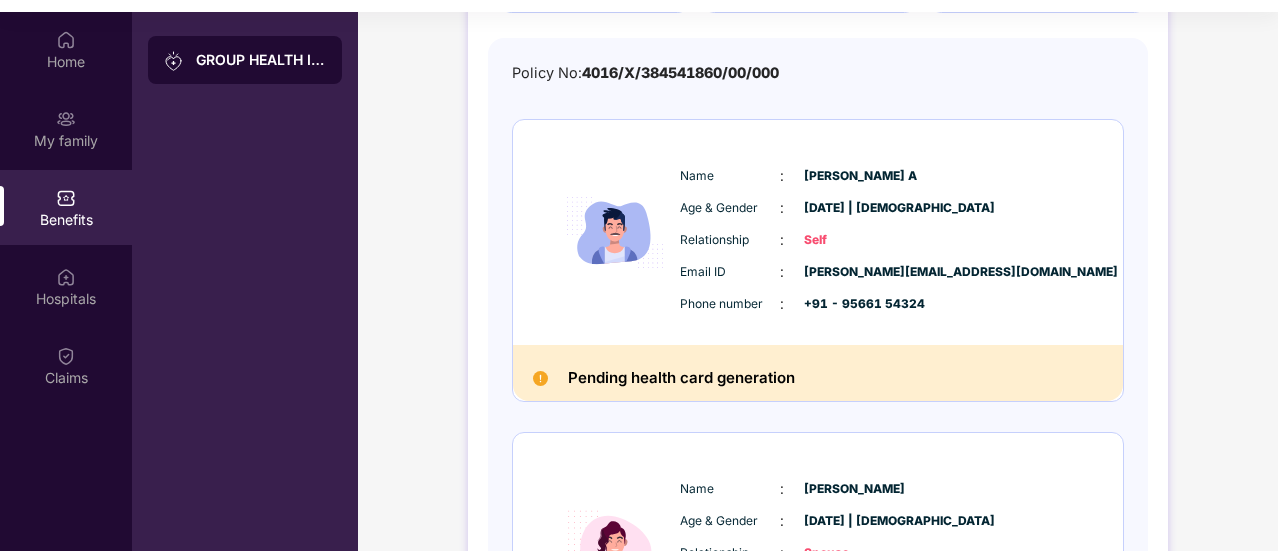 scroll, scrollTop: 200, scrollLeft: 0, axis: vertical 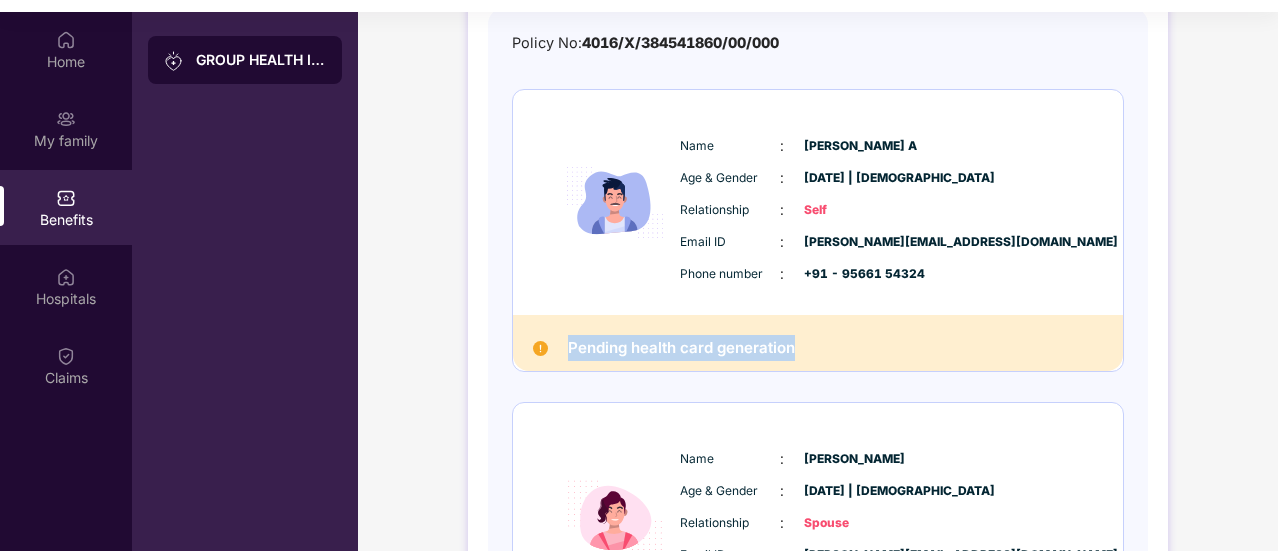 drag, startPoint x: 562, startPoint y: 349, endPoint x: 824, endPoint y: 331, distance: 262.61758 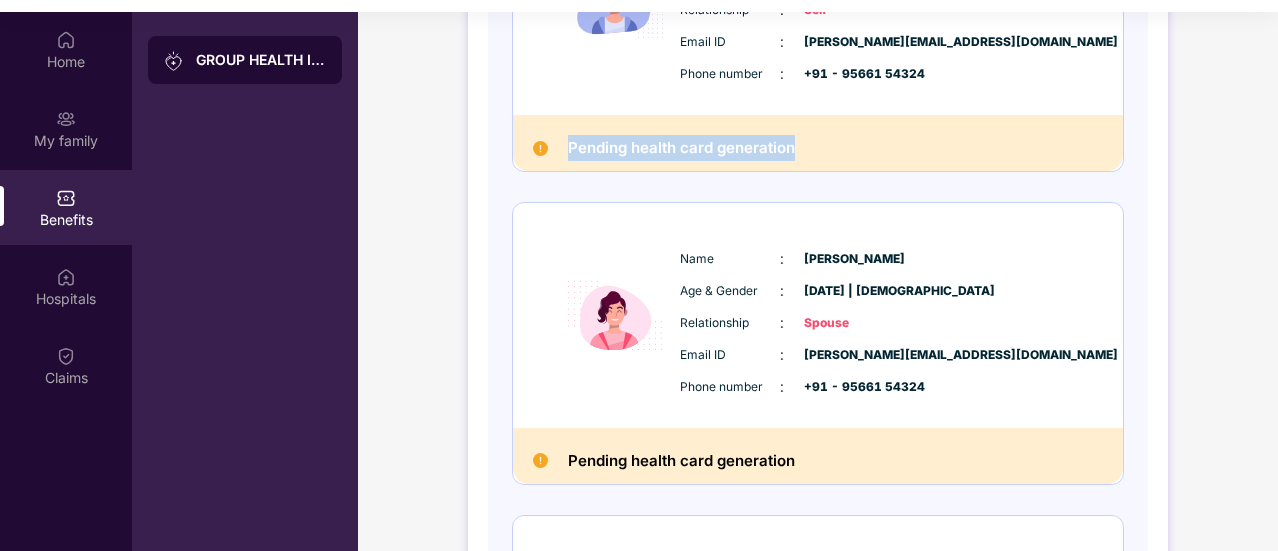 scroll, scrollTop: 500, scrollLeft: 0, axis: vertical 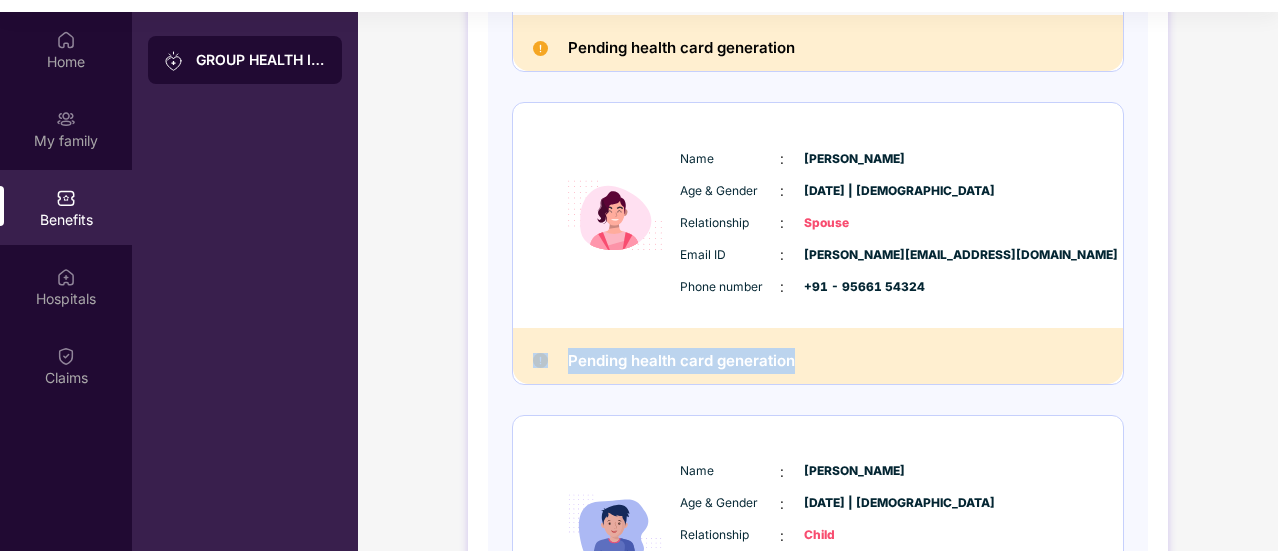 drag, startPoint x: 812, startPoint y: 352, endPoint x: 553, endPoint y: 371, distance: 259.69598 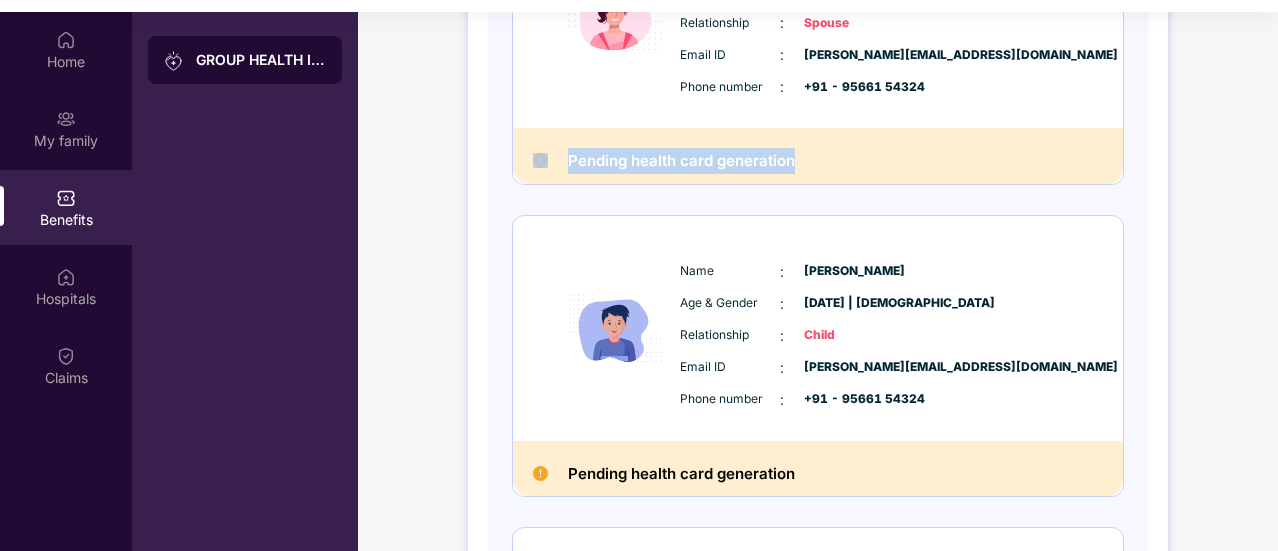 scroll, scrollTop: 800, scrollLeft: 0, axis: vertical 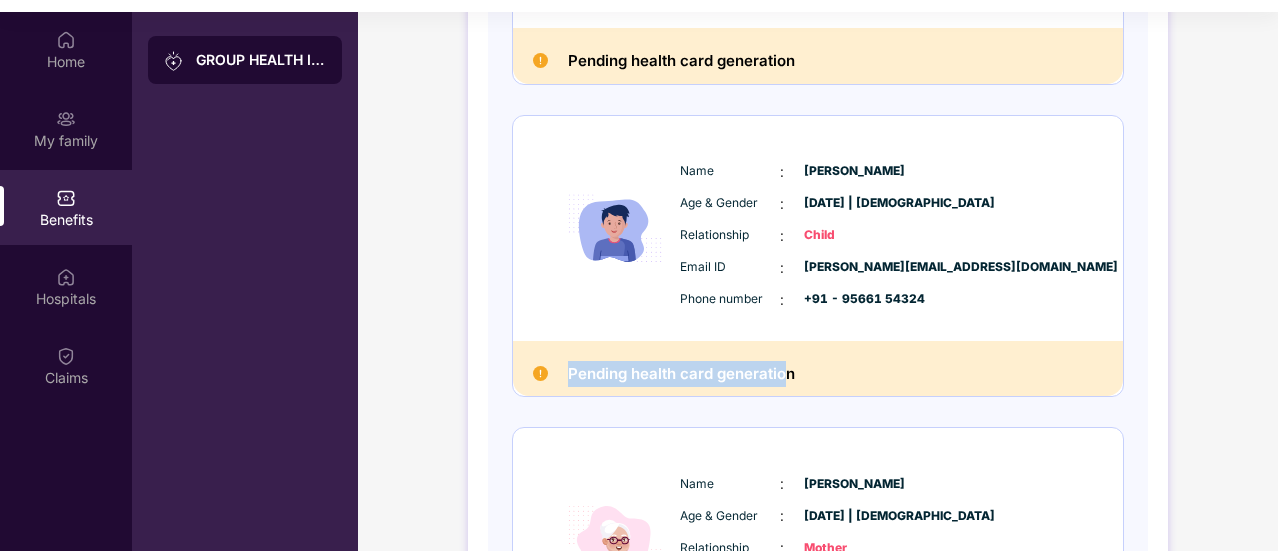 drag, startPoint x: 570, startPoint y: 369, endPoint x: 804, endPoint y: 349, distance: 234.85315 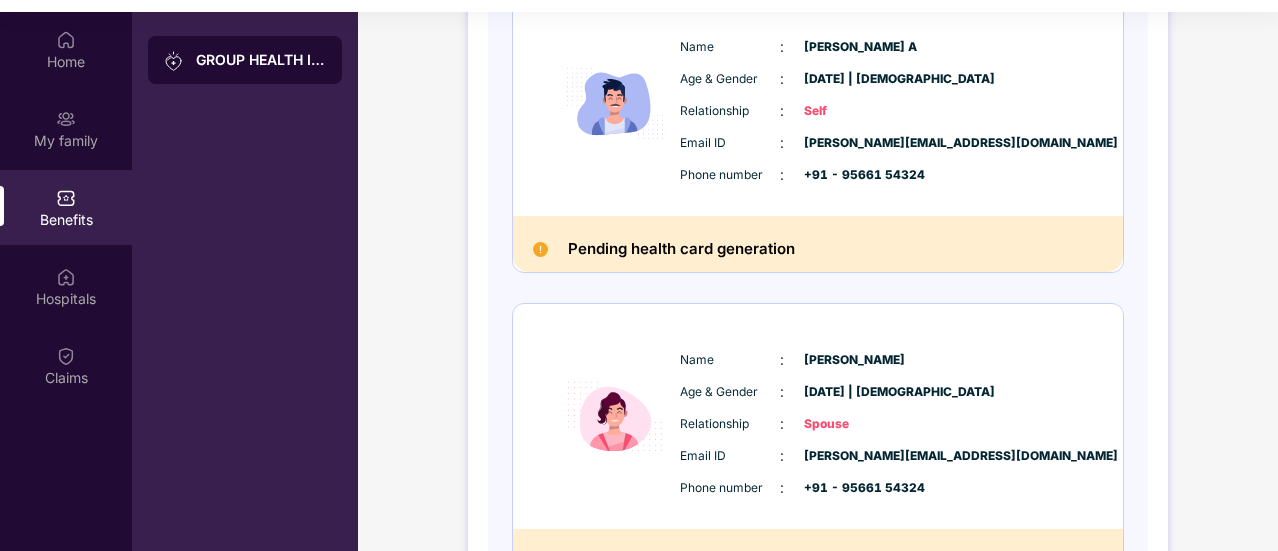 scroll, scrollTop: 167, scrollLeft: 0, axis: vertical 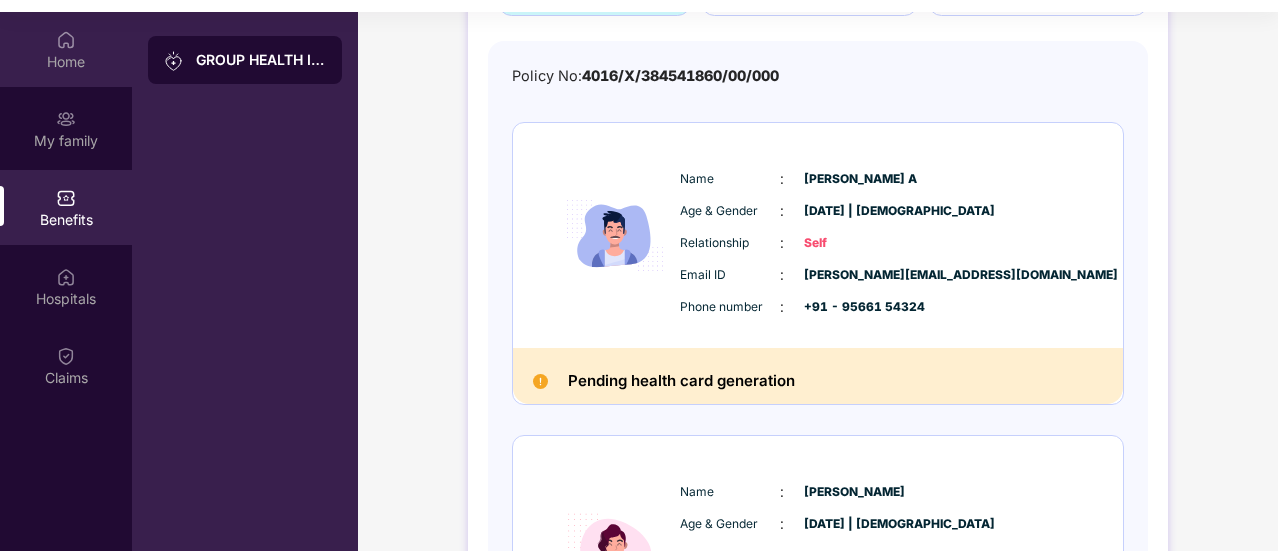 click on "Home" at bounding box center [66, 62] 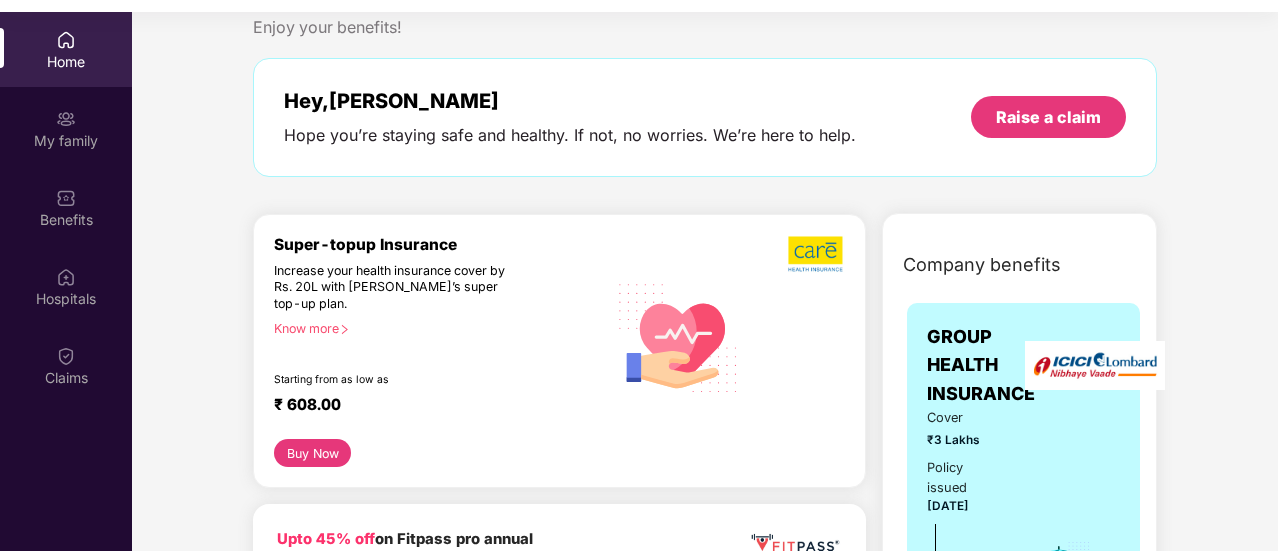 scroll, scrollTop: 0, scrollLeft: 0, axis: both 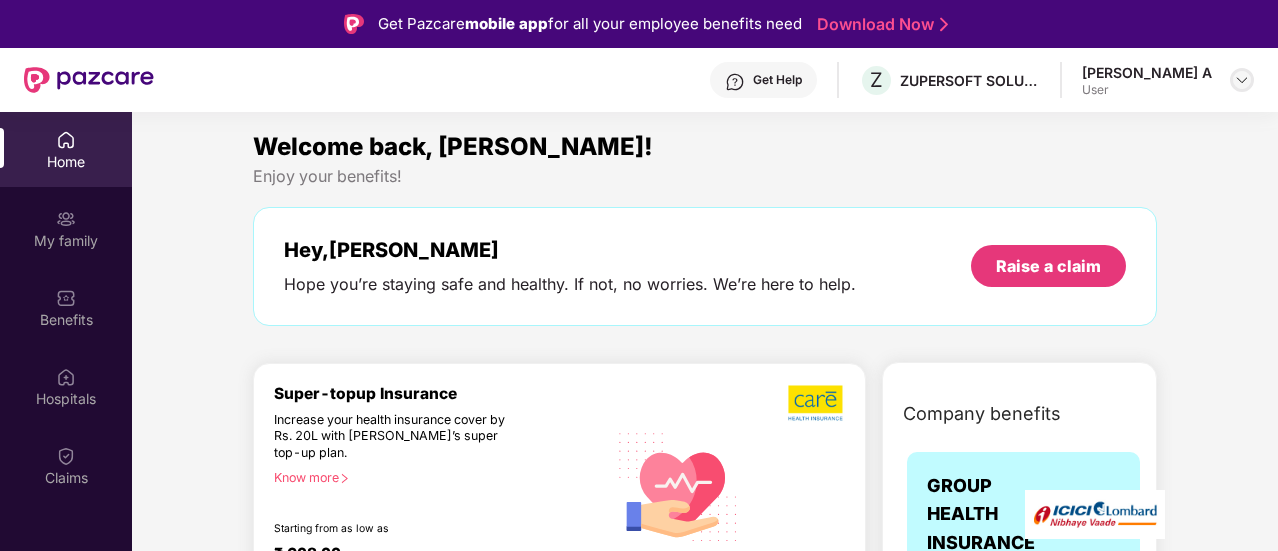 click at bounding box center (1242, 80) 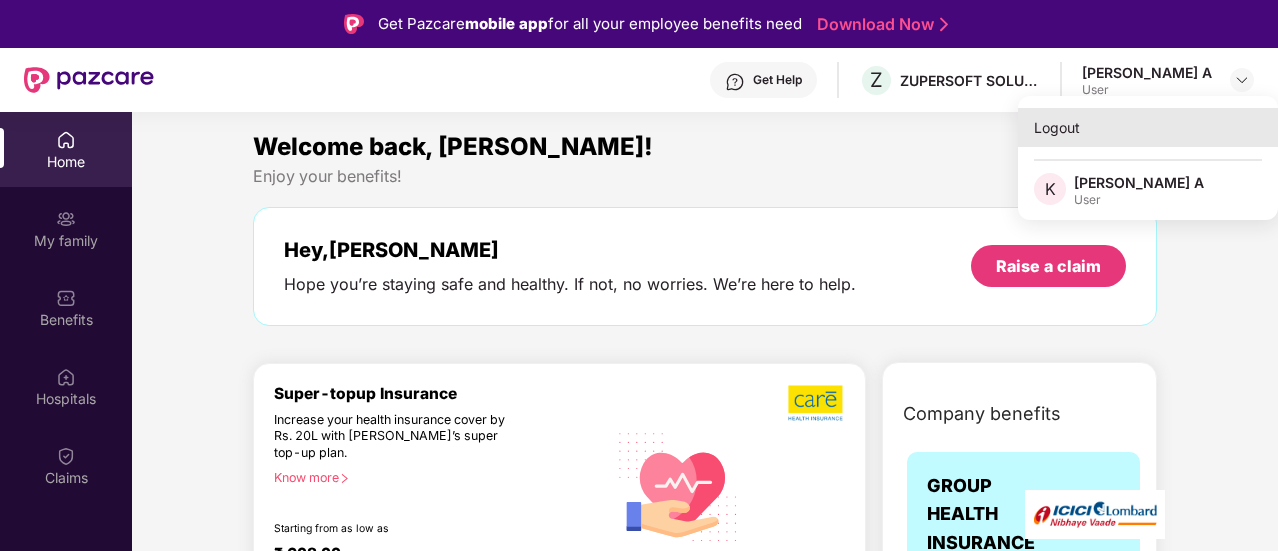 click on "Logout" at bounding box center [1148, 127] 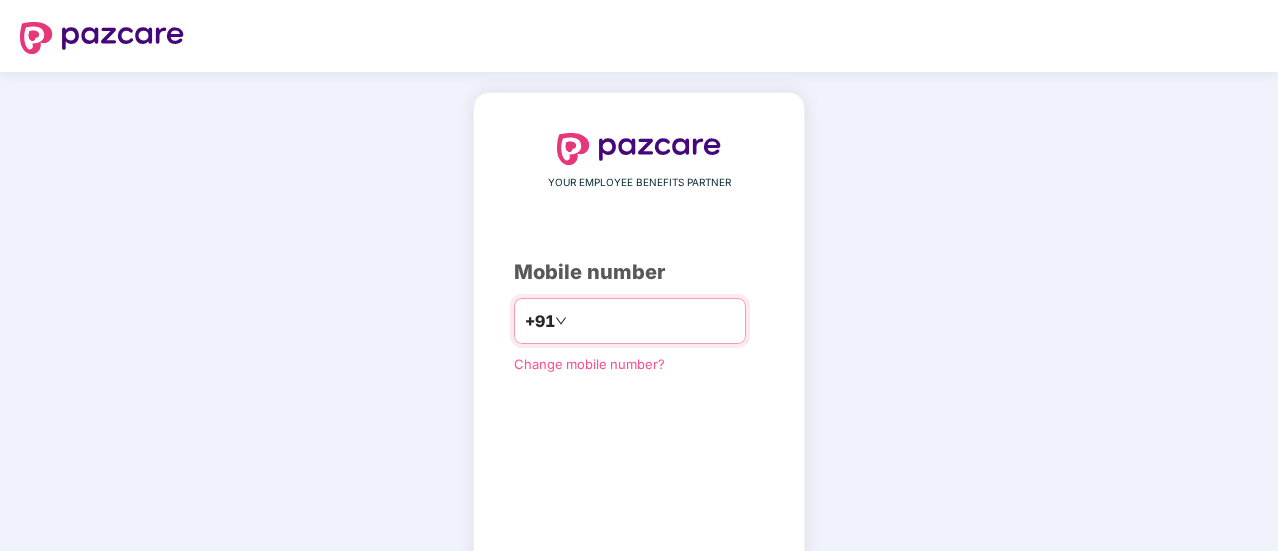 click at bounding box center [653, 321] 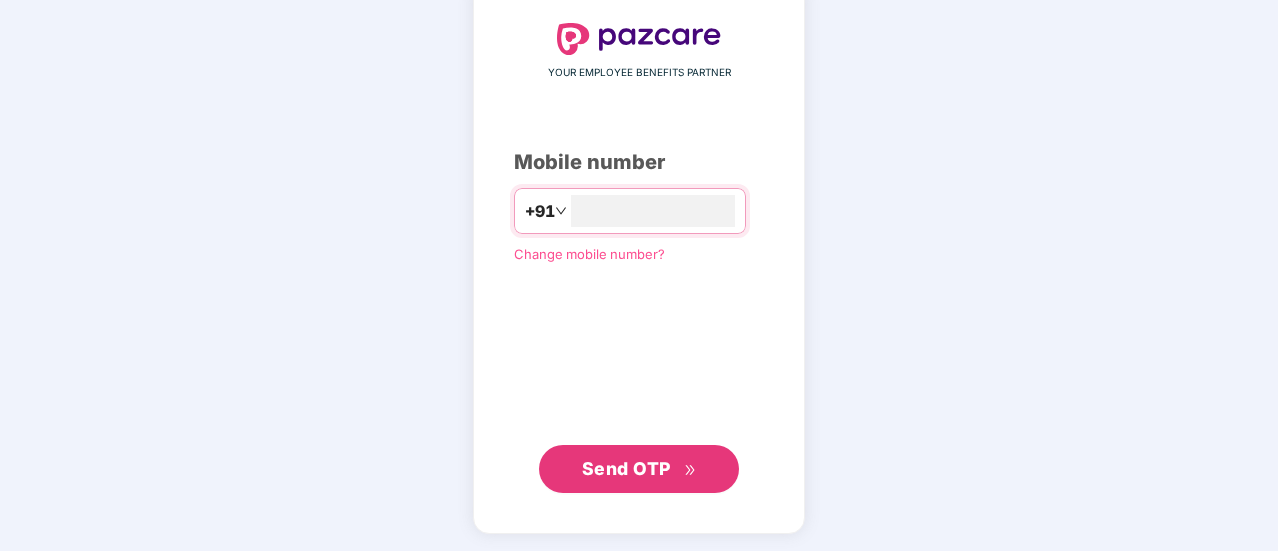 type on "**********" 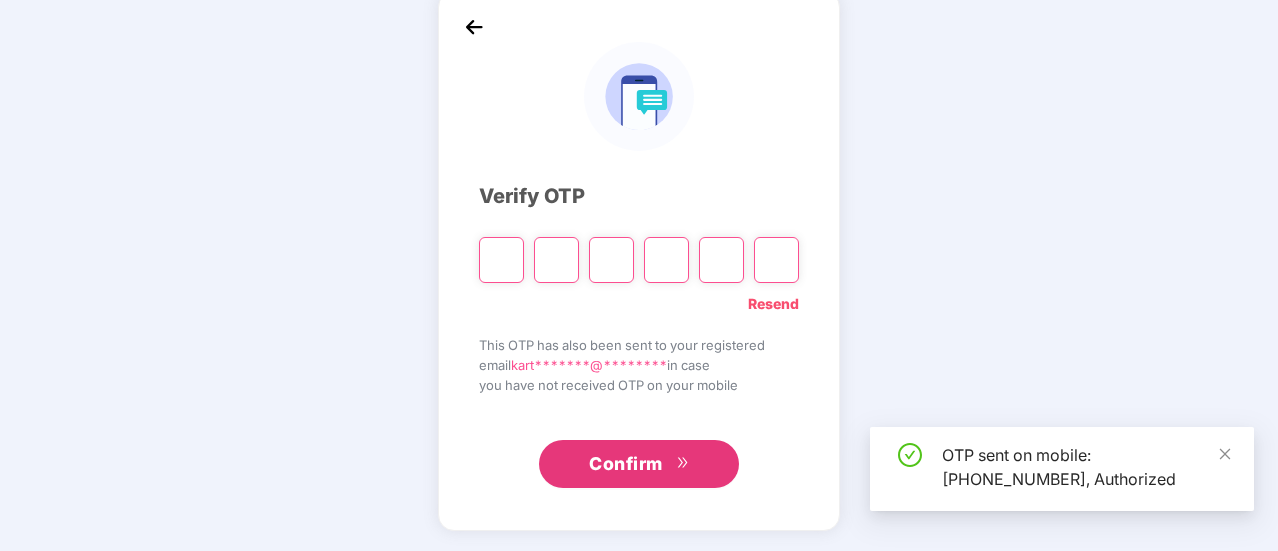 scroll, scrollTop: 100, scrollLeft: 0, axis: vertical 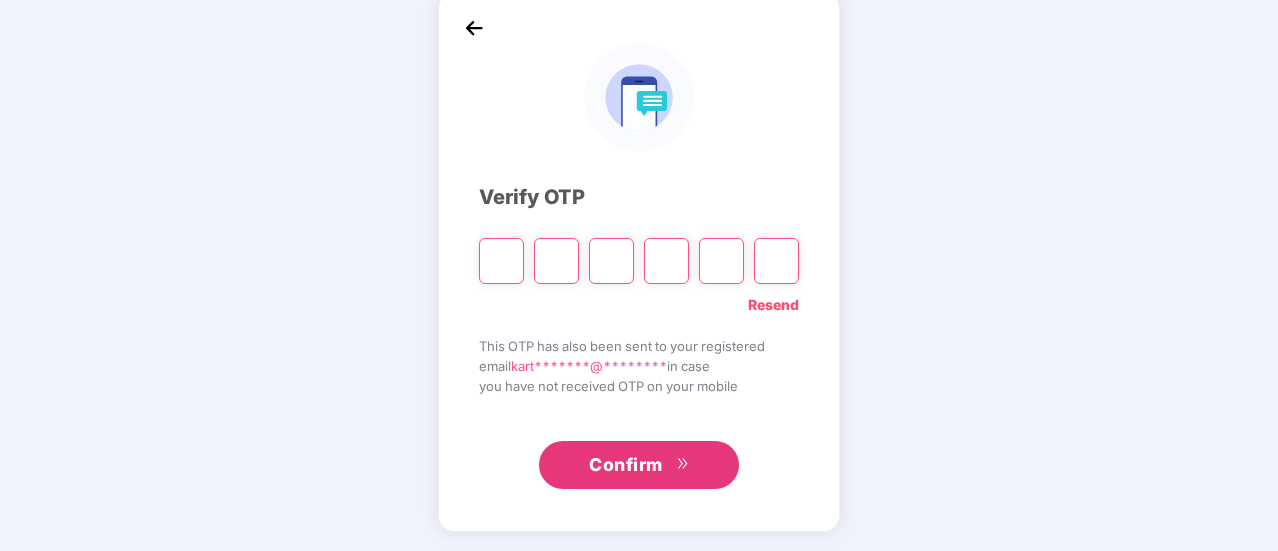 click on "Verify OTP" at bounding box center (639, 197) 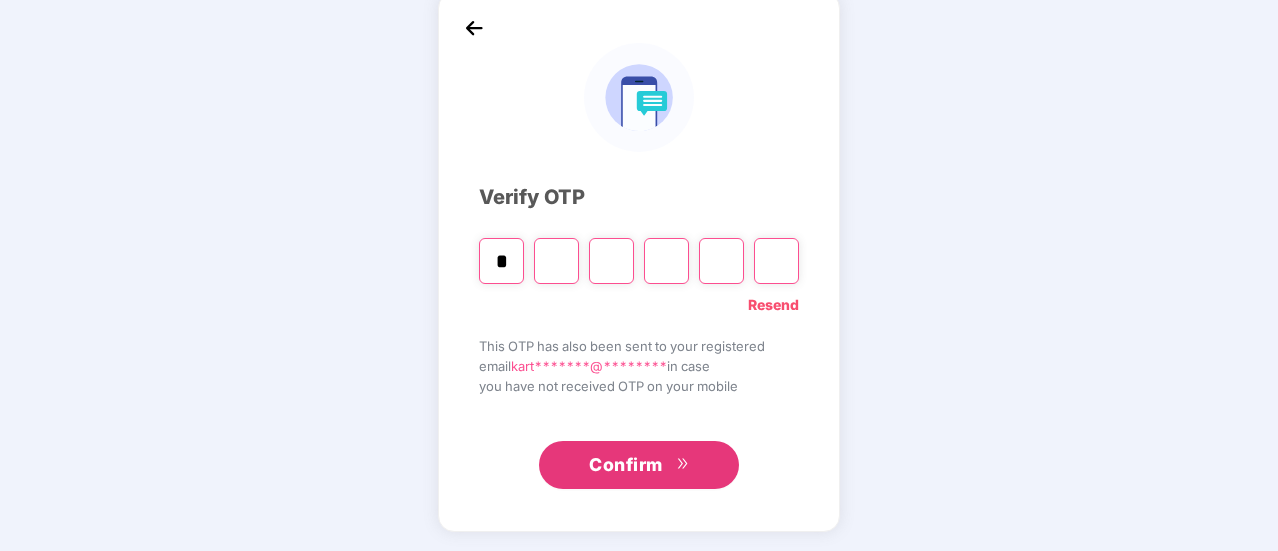 type on "*" 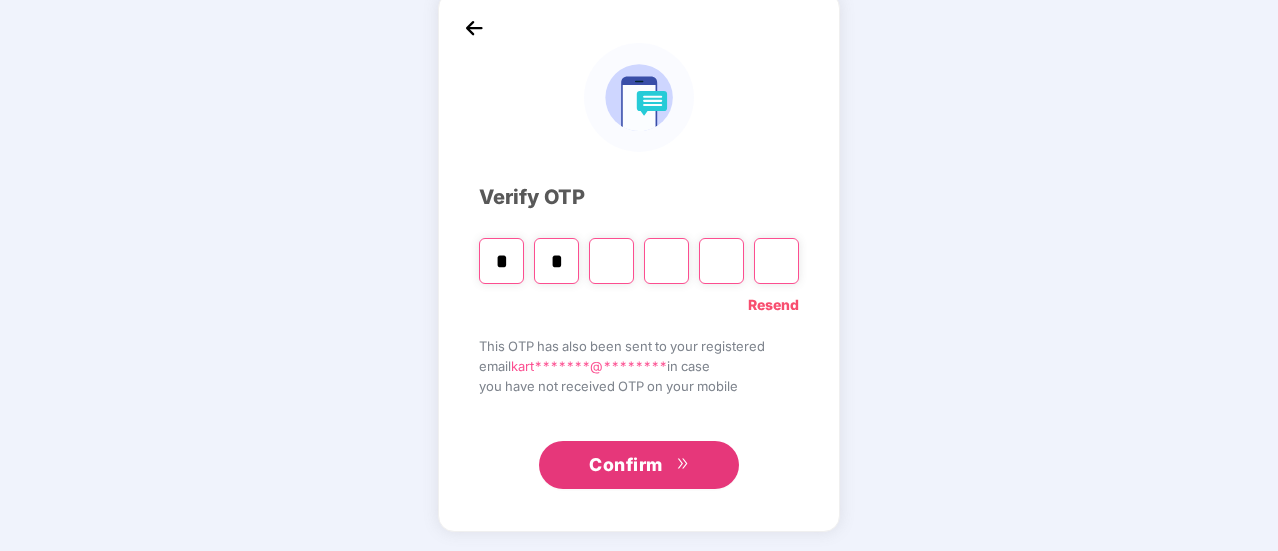 type on "*" 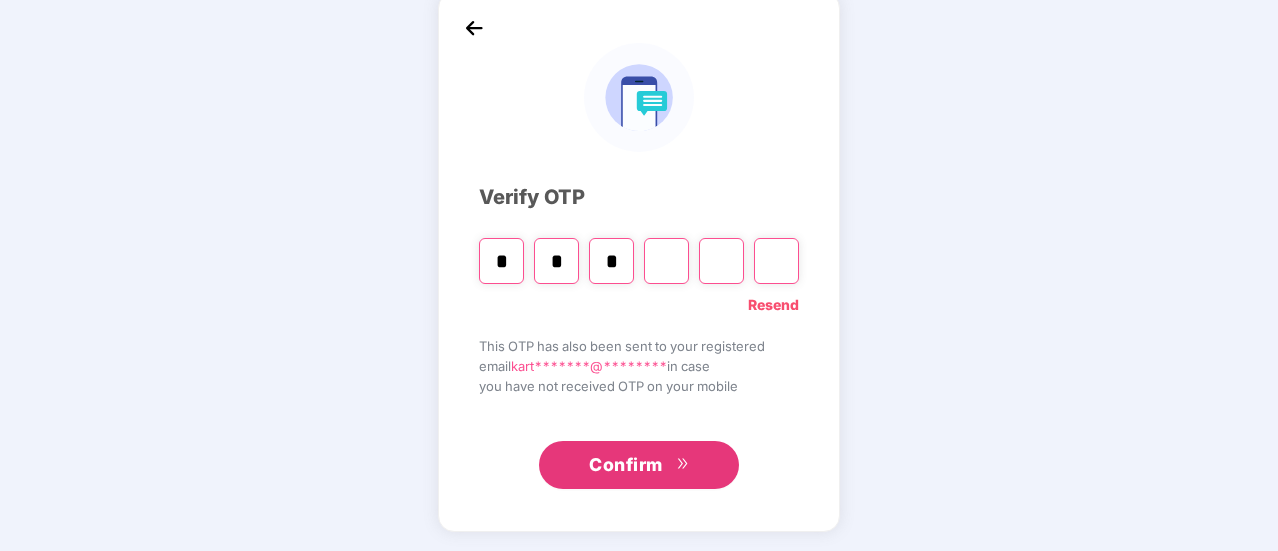 type on "*" 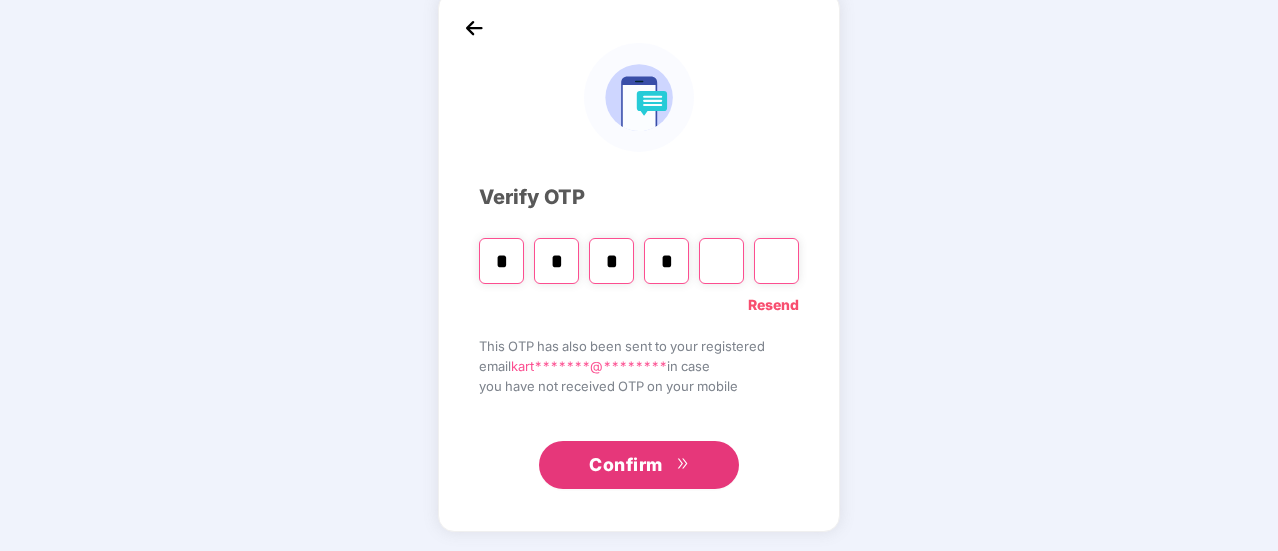 type on "*" 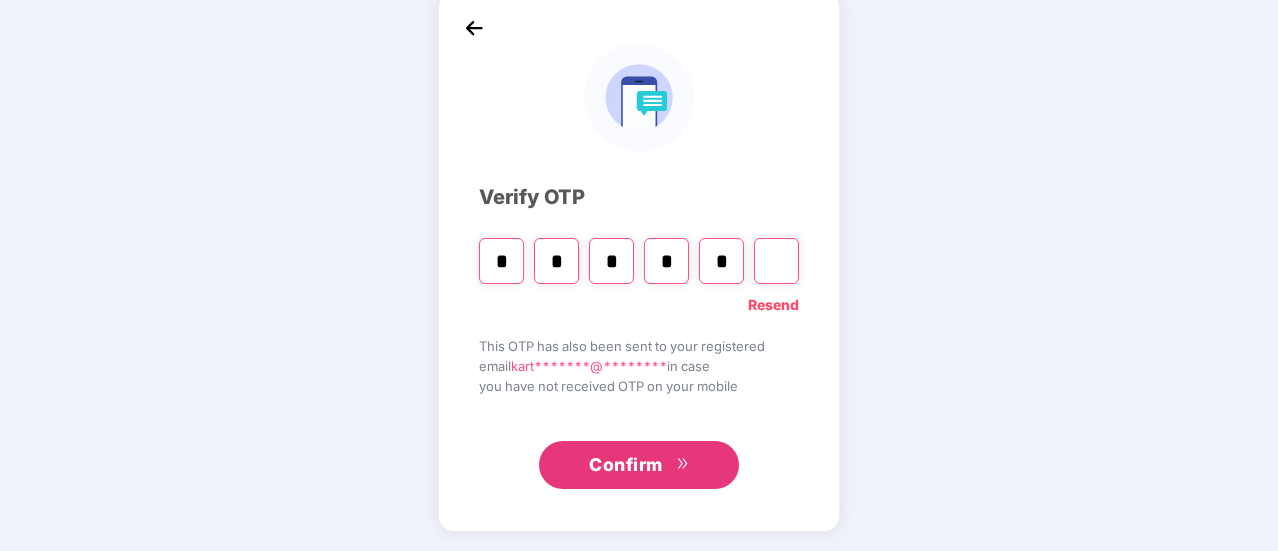 type on "*" 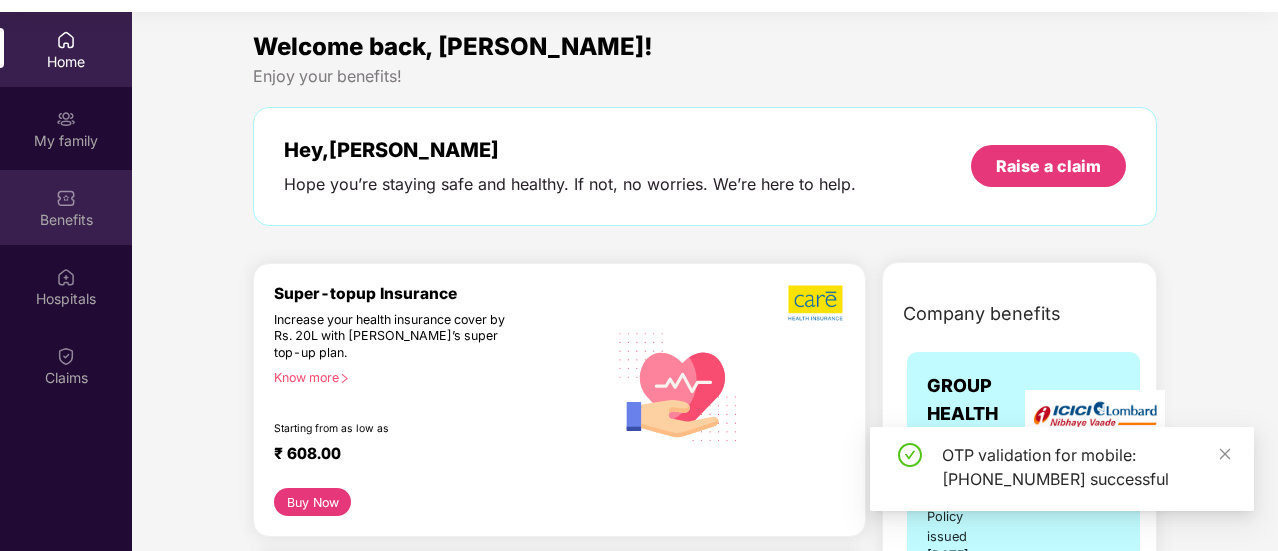click on "Benefits" at bounding box center [66, 220] 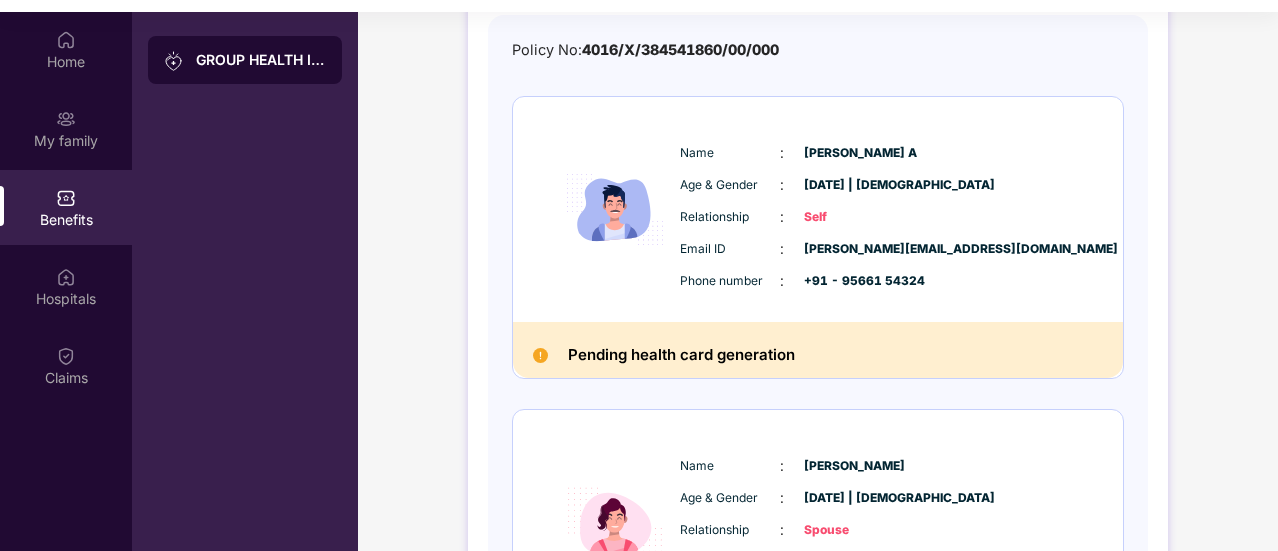 scroll, scrollTop: 200, scrollLeft: 0, axis: vertical 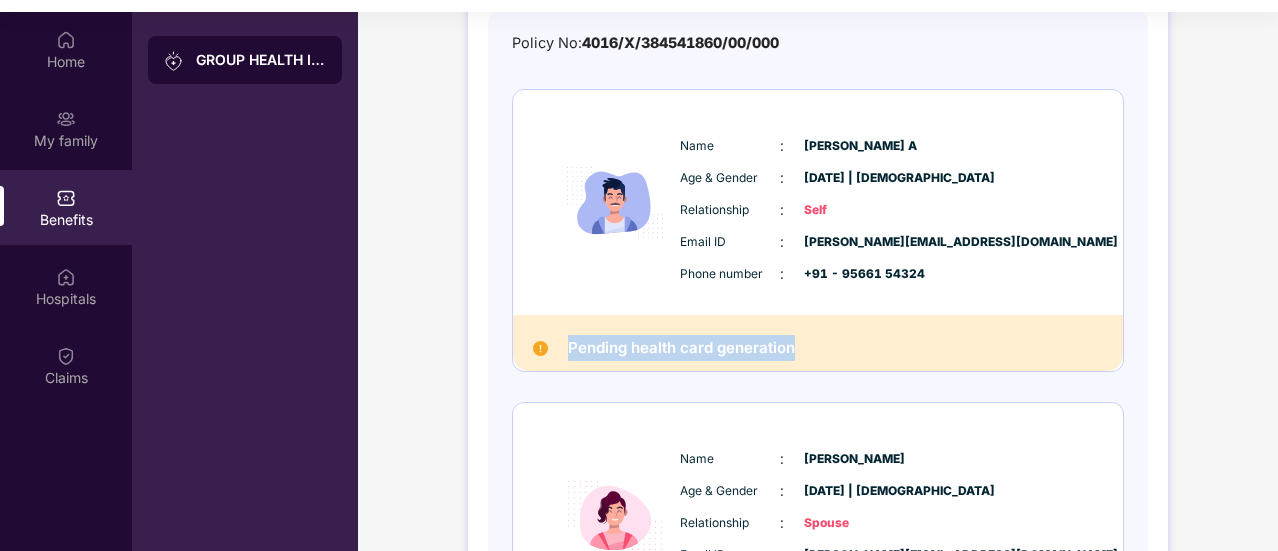 drag, startPoint x: 568, startPoint y: 334, endPoint x: 898, endPoint y: 322, distance: 330.2181 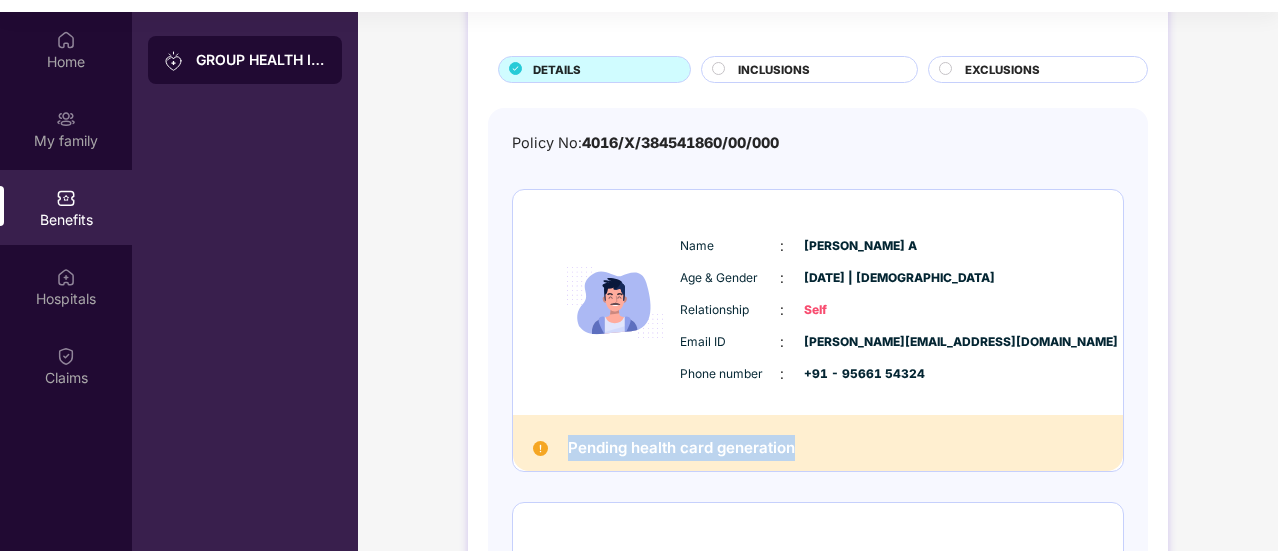 scroll, scrollTop: 0, scrollLeft: 0, axis: both 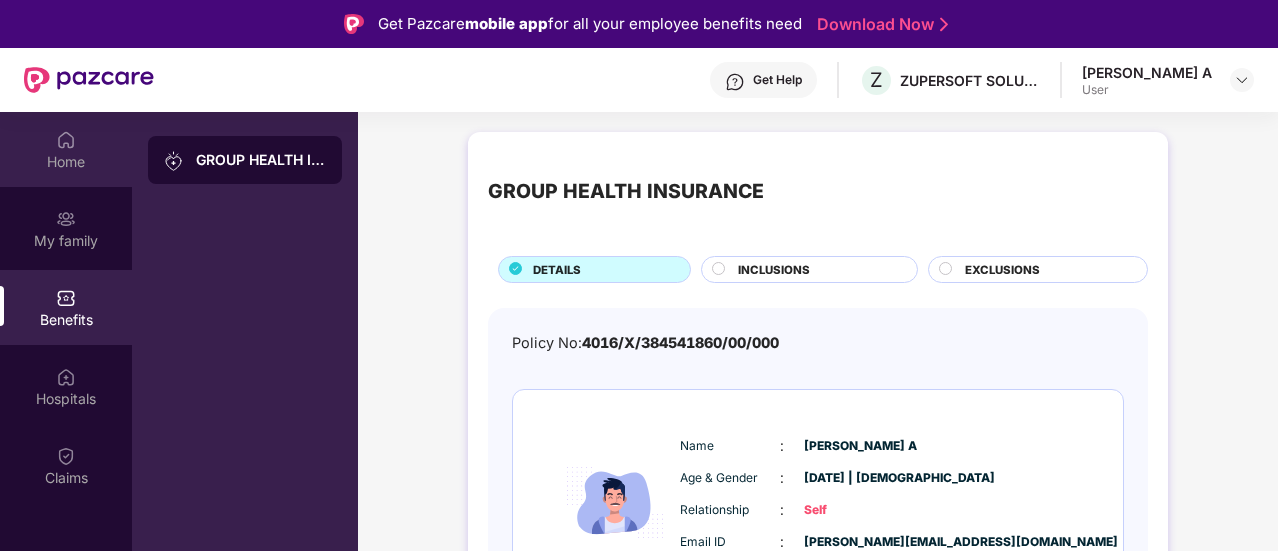 click on "Home" at bounding box center (66, 162) 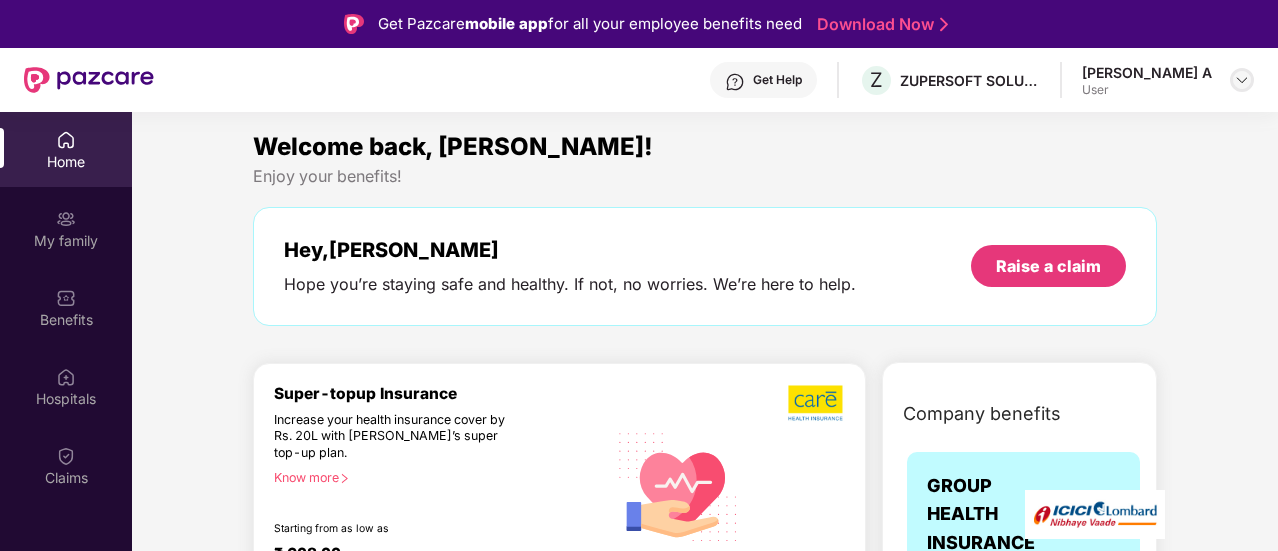 click at bounding box center (1242, 80) 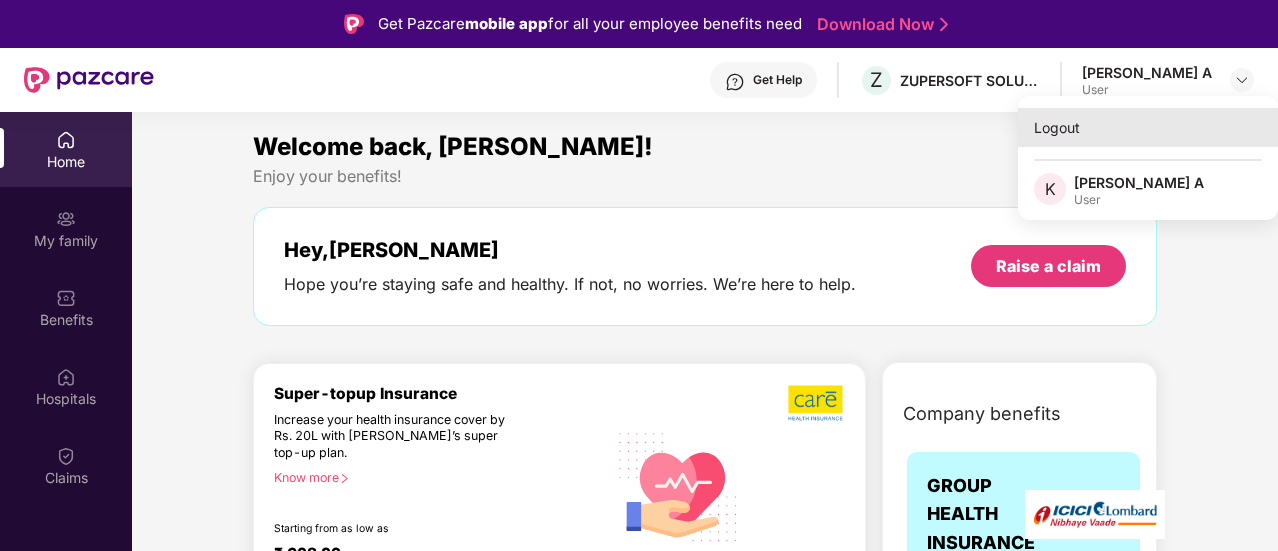 click on "Logout" at bounding box center (1148, 127) 